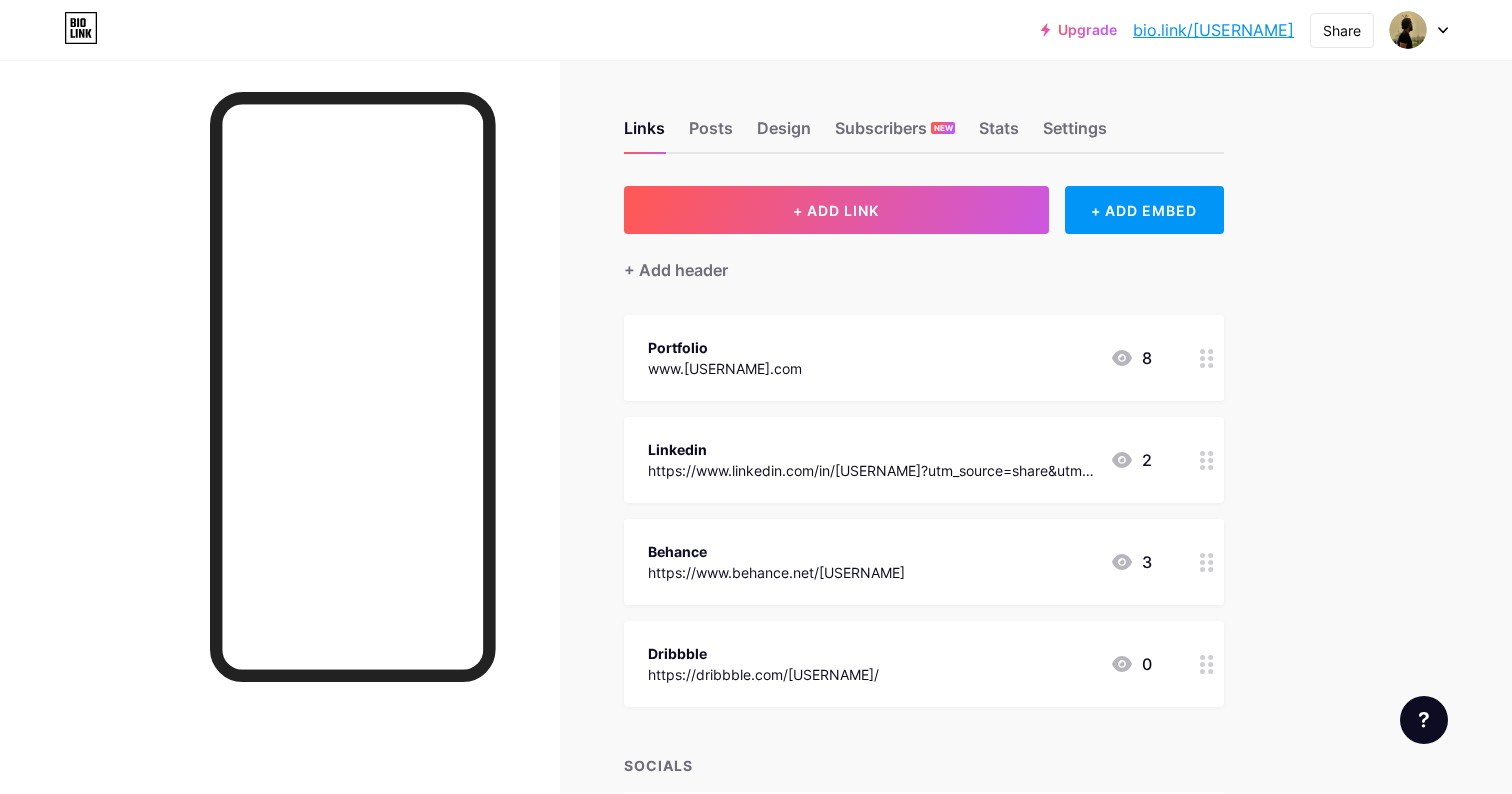 scroll, scrollTop: 0, scrollLeft: 0, axis: both 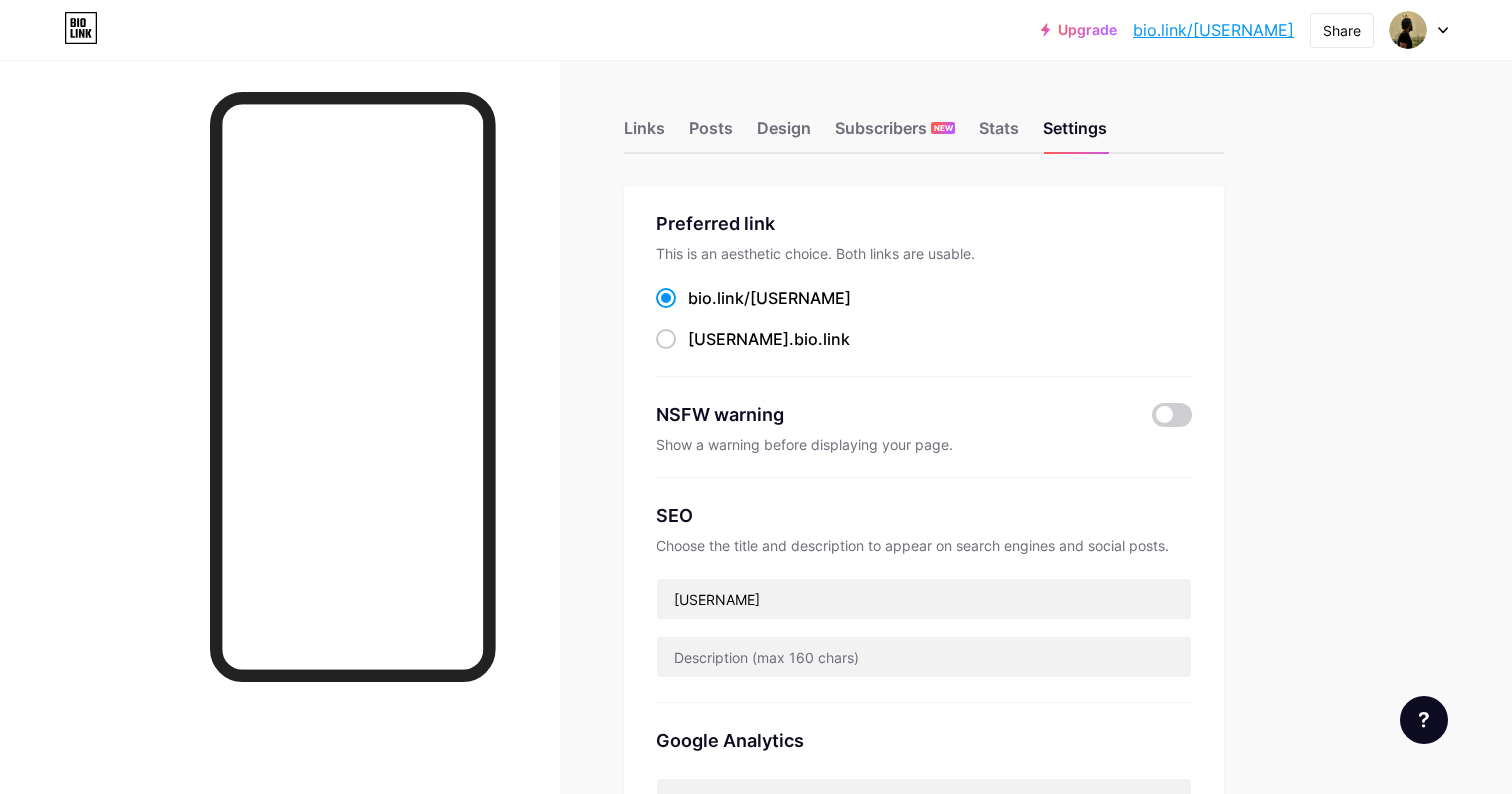 click at bounding box center (1443, 30) 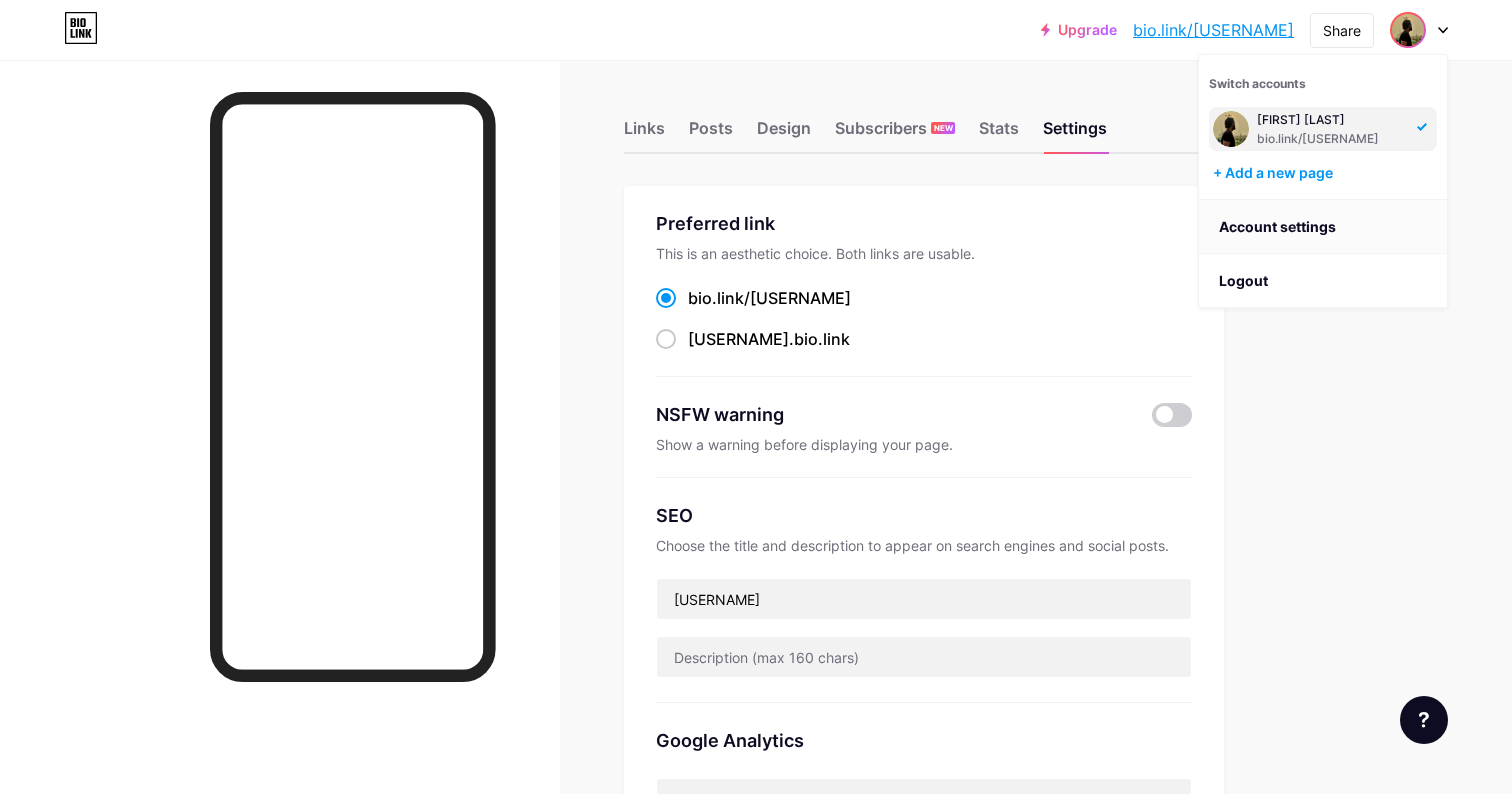 click on "Account settings" at bounding box center (1323, 227) 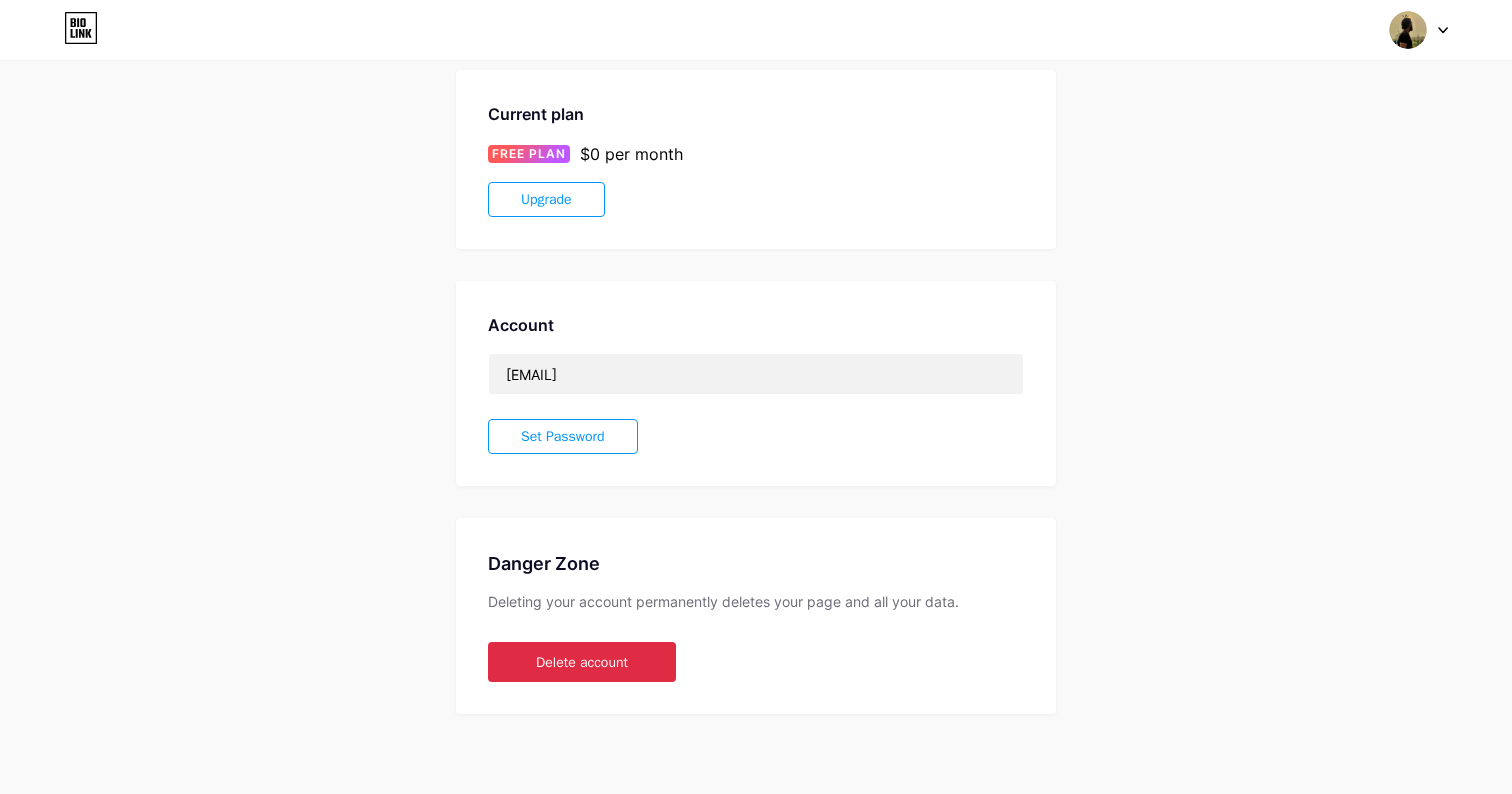 scroll, scrollTop: 321, scrollLeft: 0, axis: vertical 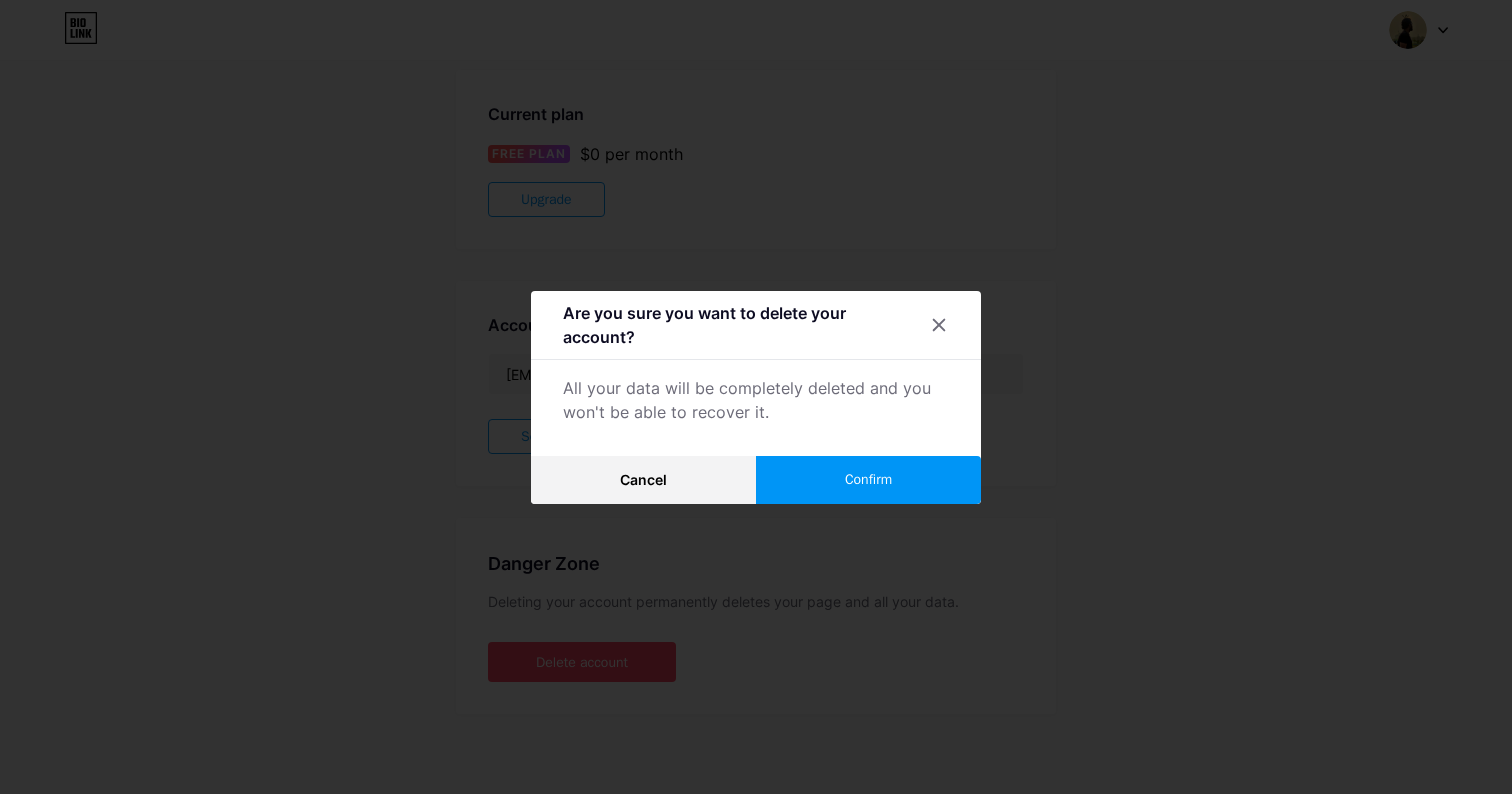 click on "Confirm" at bounding box center [868, 479] 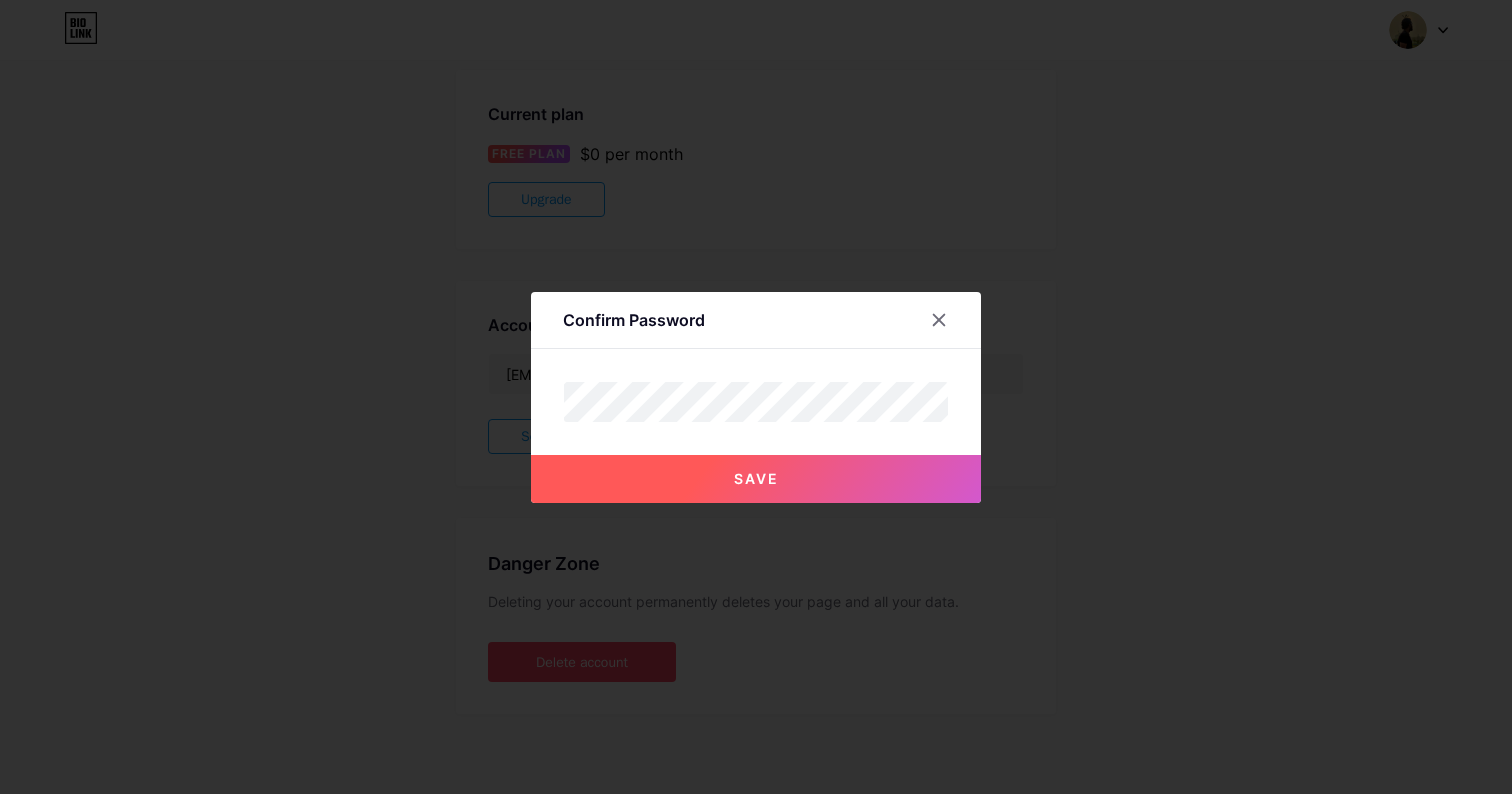 click on "Save" at bounding box center (756, 479) 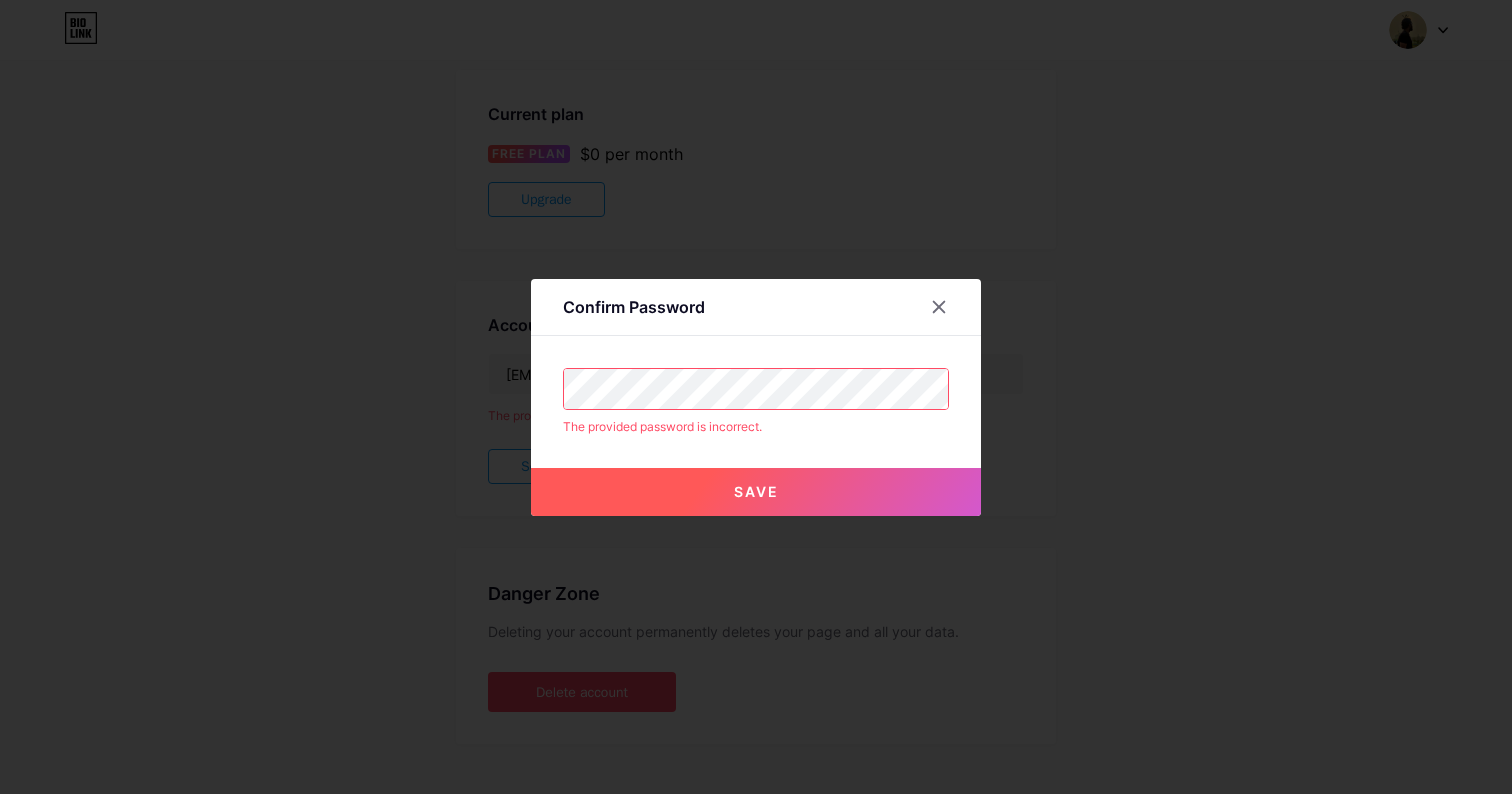 click at bounding box center [951, 307] 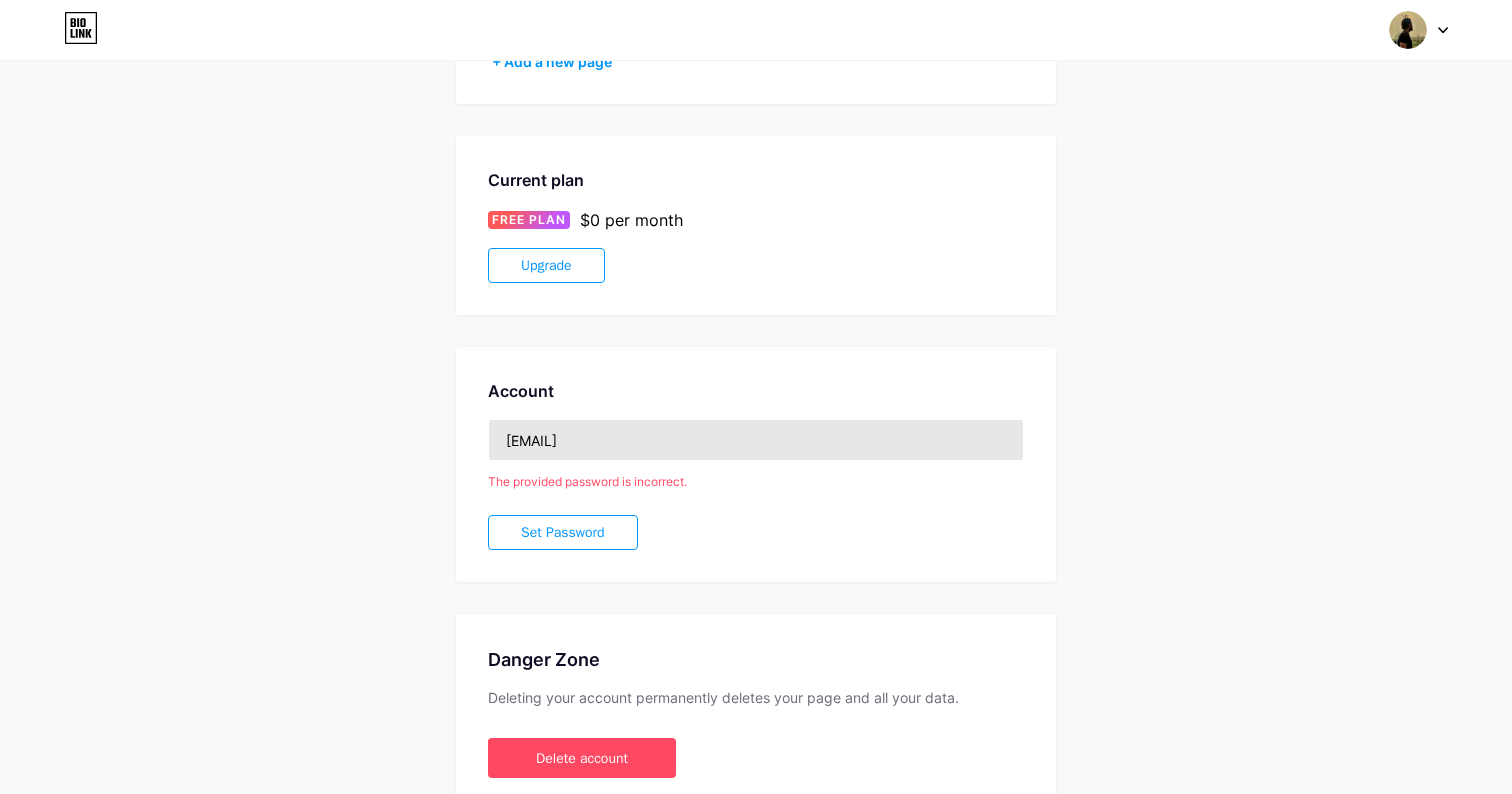 scroll, scrollTop: 253, scrollLeft: 0, axis: vertical 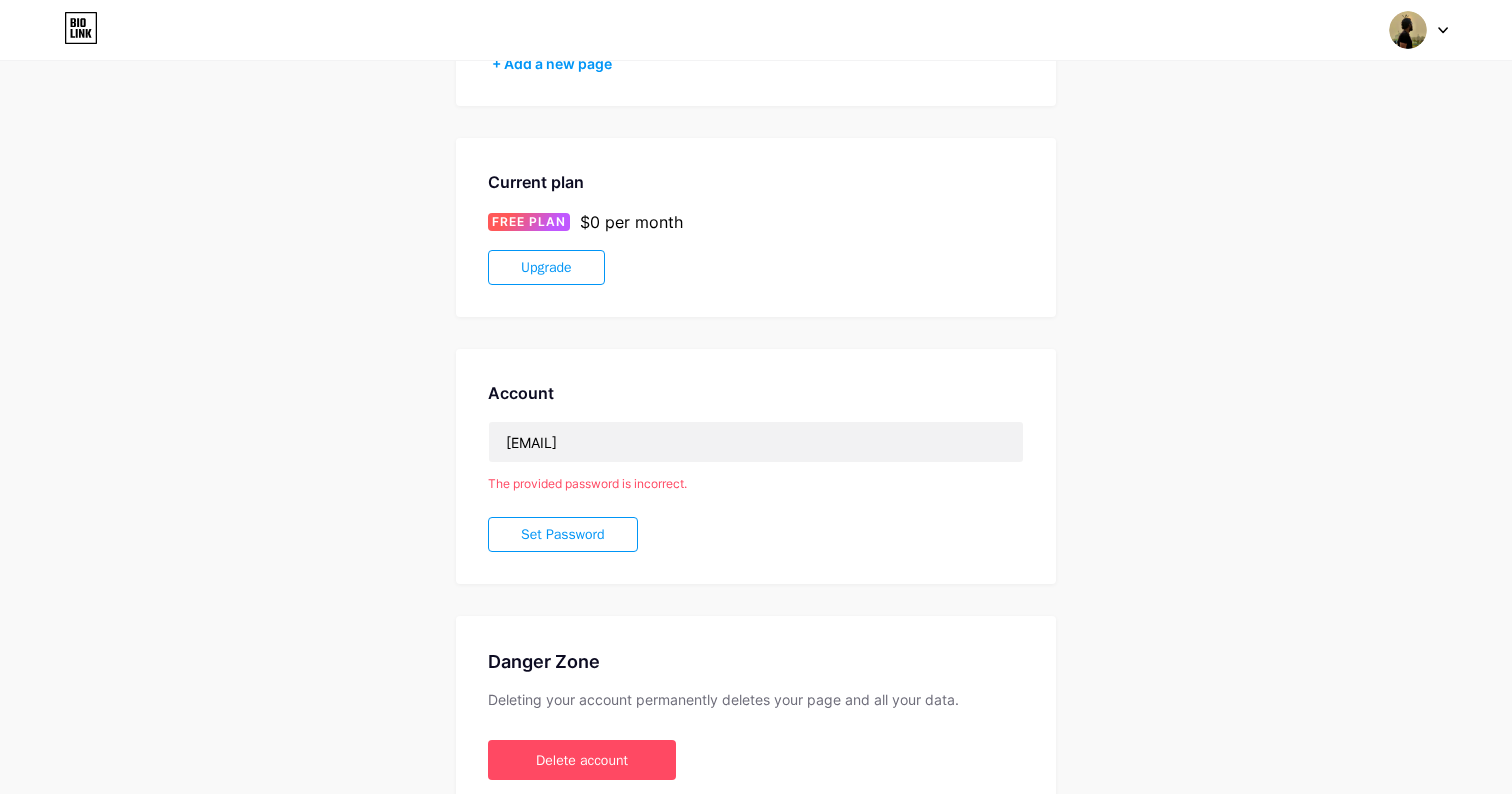 click on "Set Password" at bounding box center [563, 534] 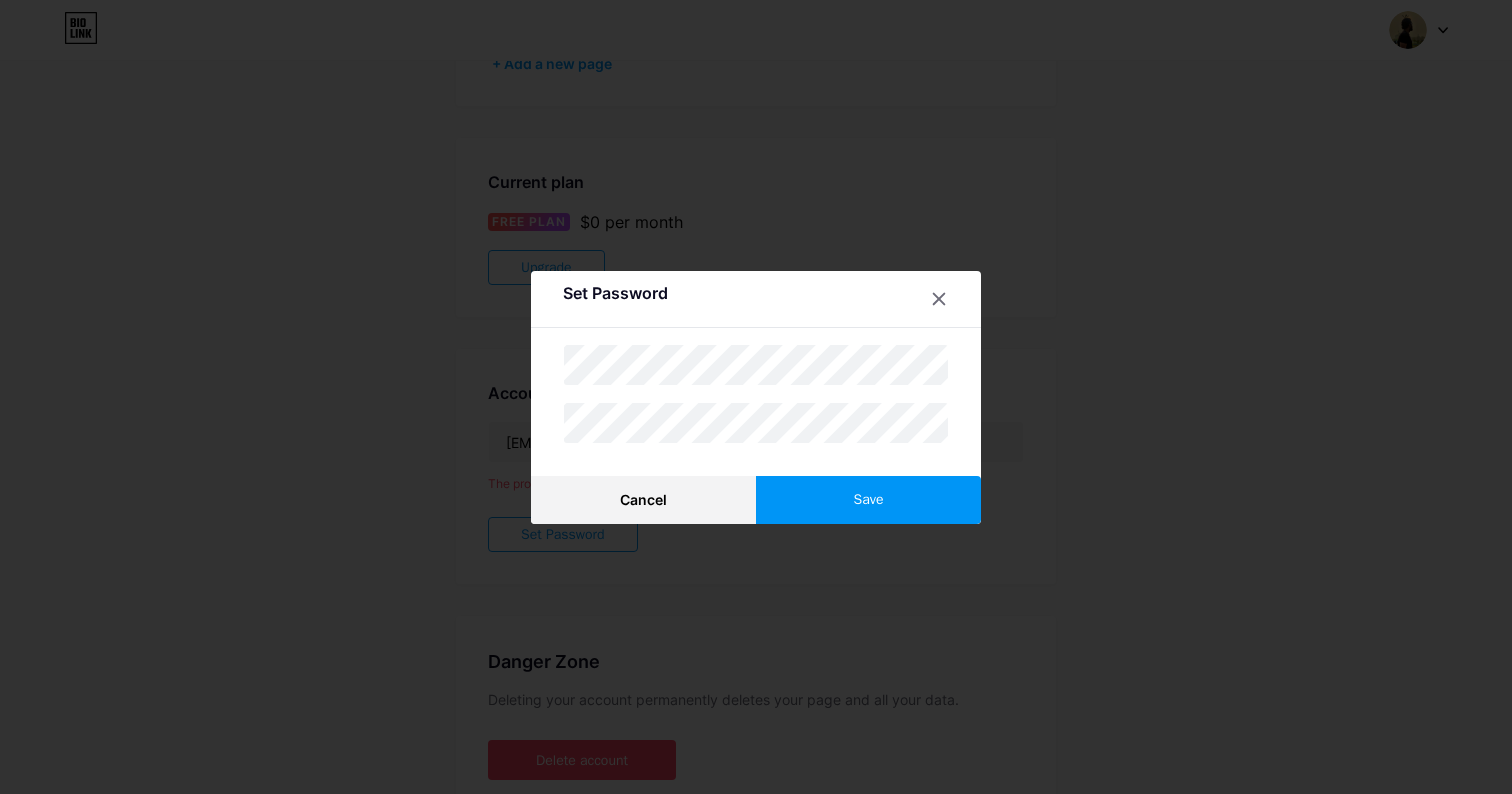 click on "Save" at bounding box center (868, 500) 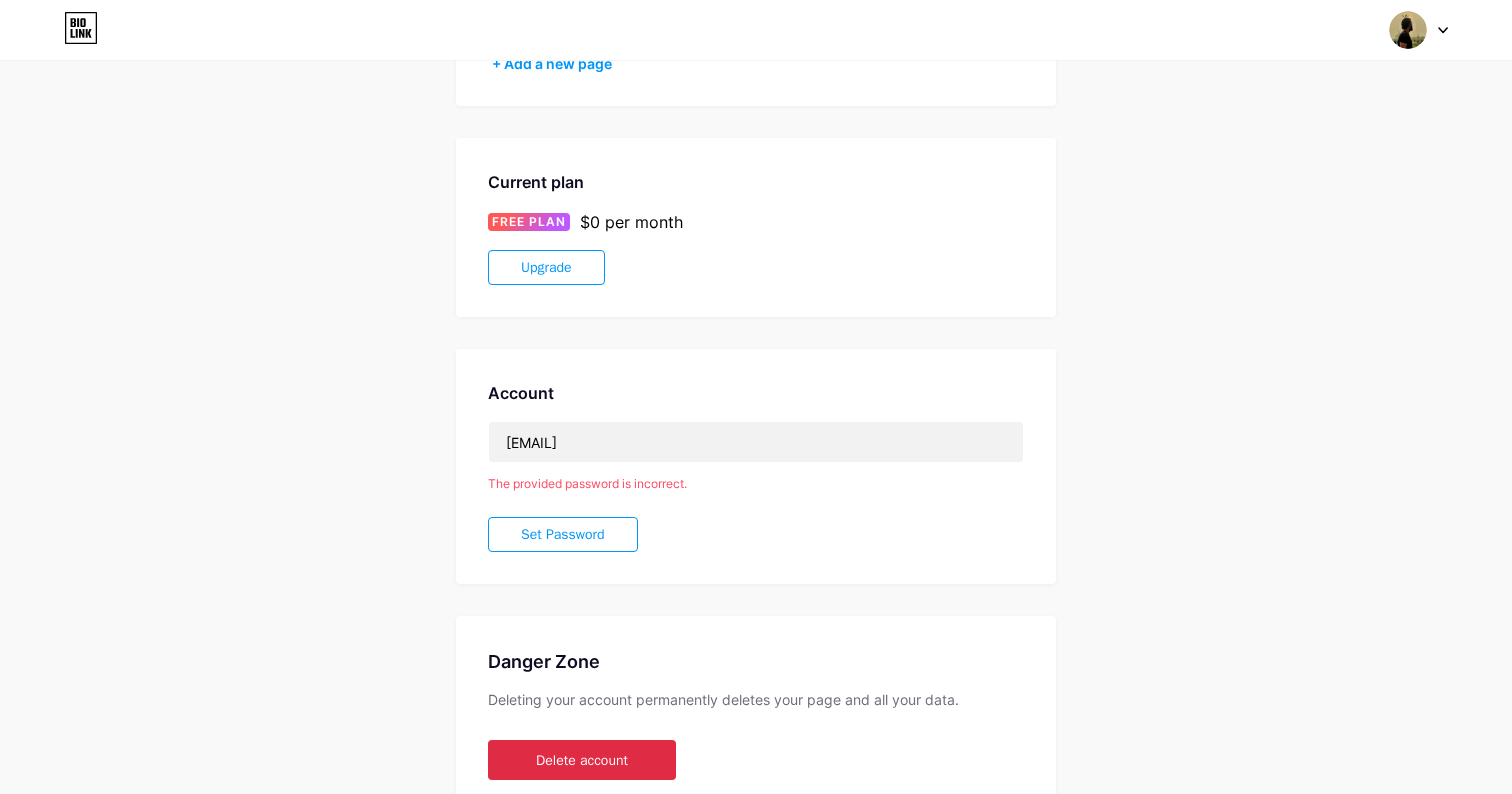 click on "Delete account" at bounding box center [582, 760] 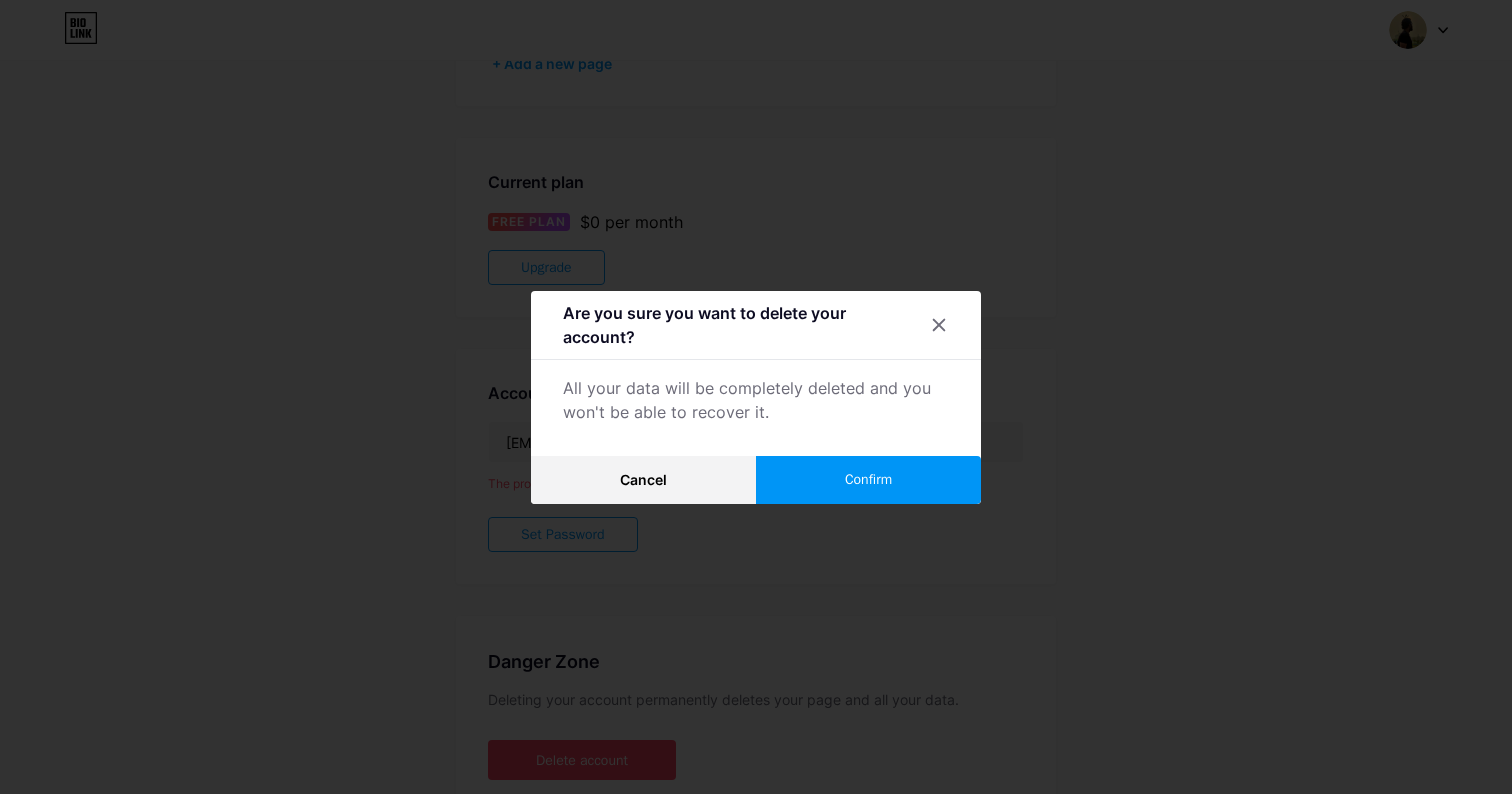 click on "Confirm" at bounding box center (868, 480) 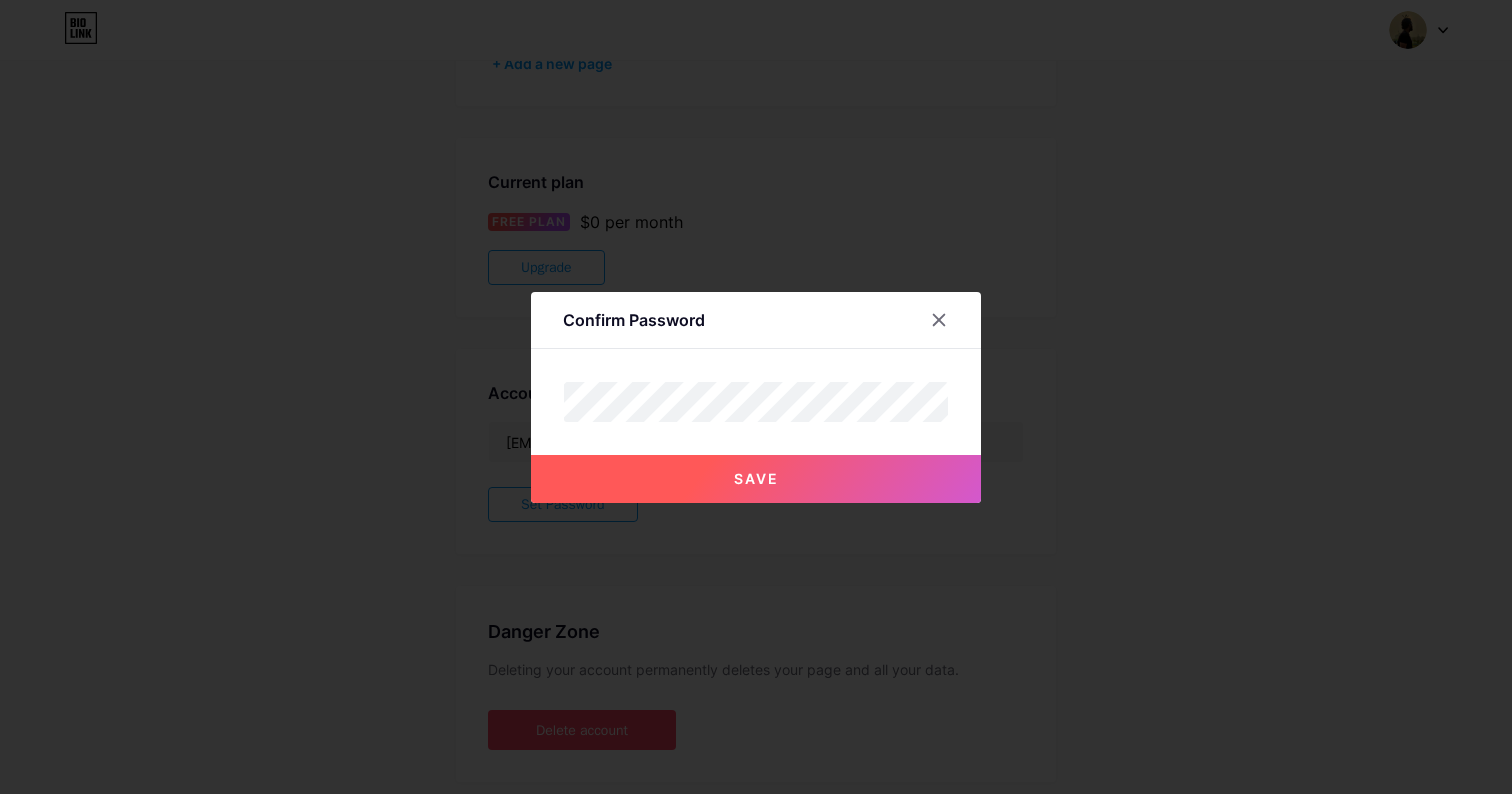 click on "Save" at bounding box center (756, 479) 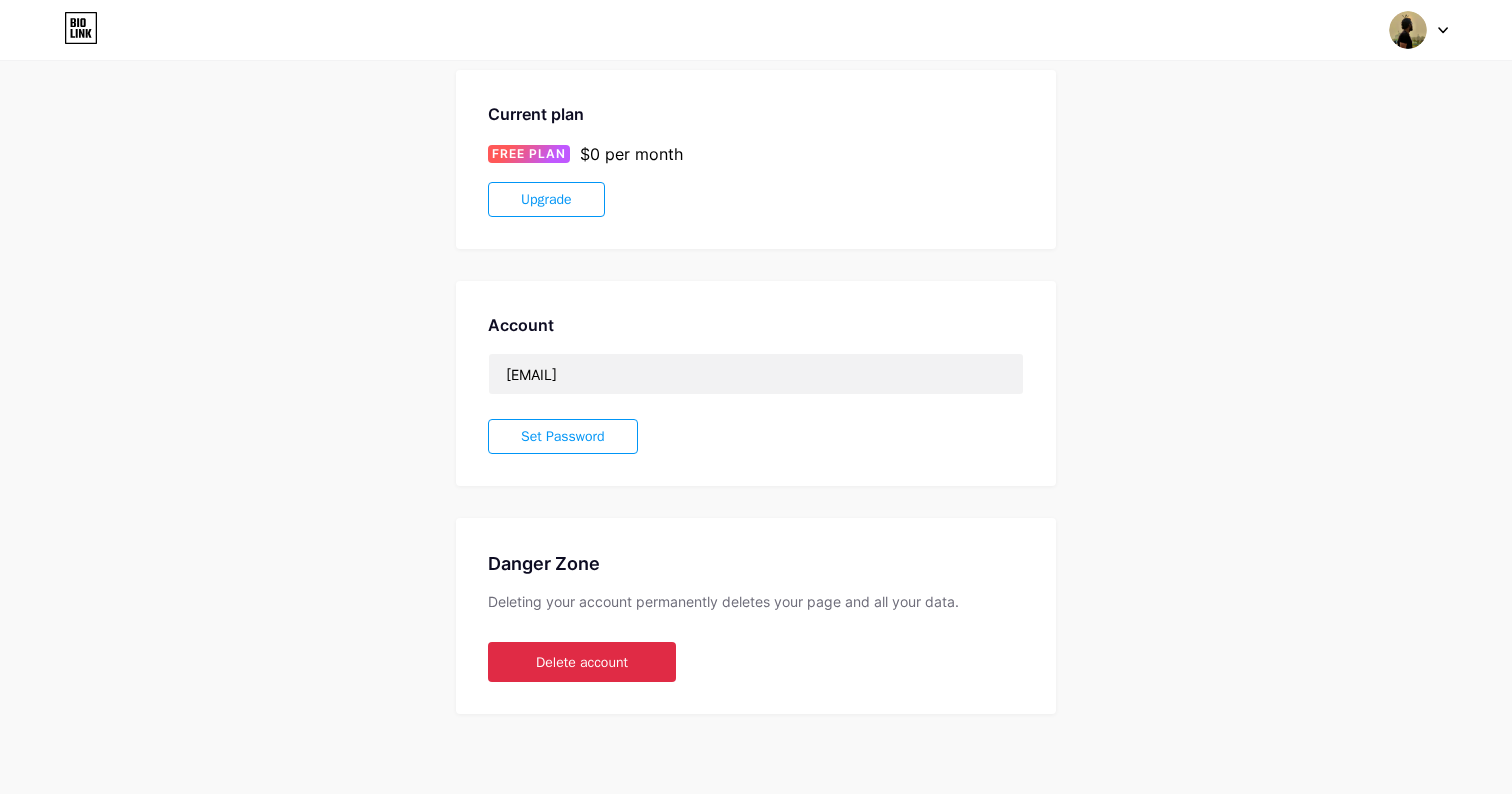 scroll, scrollTop: 321, scrollLeft: 0, axis: vertical 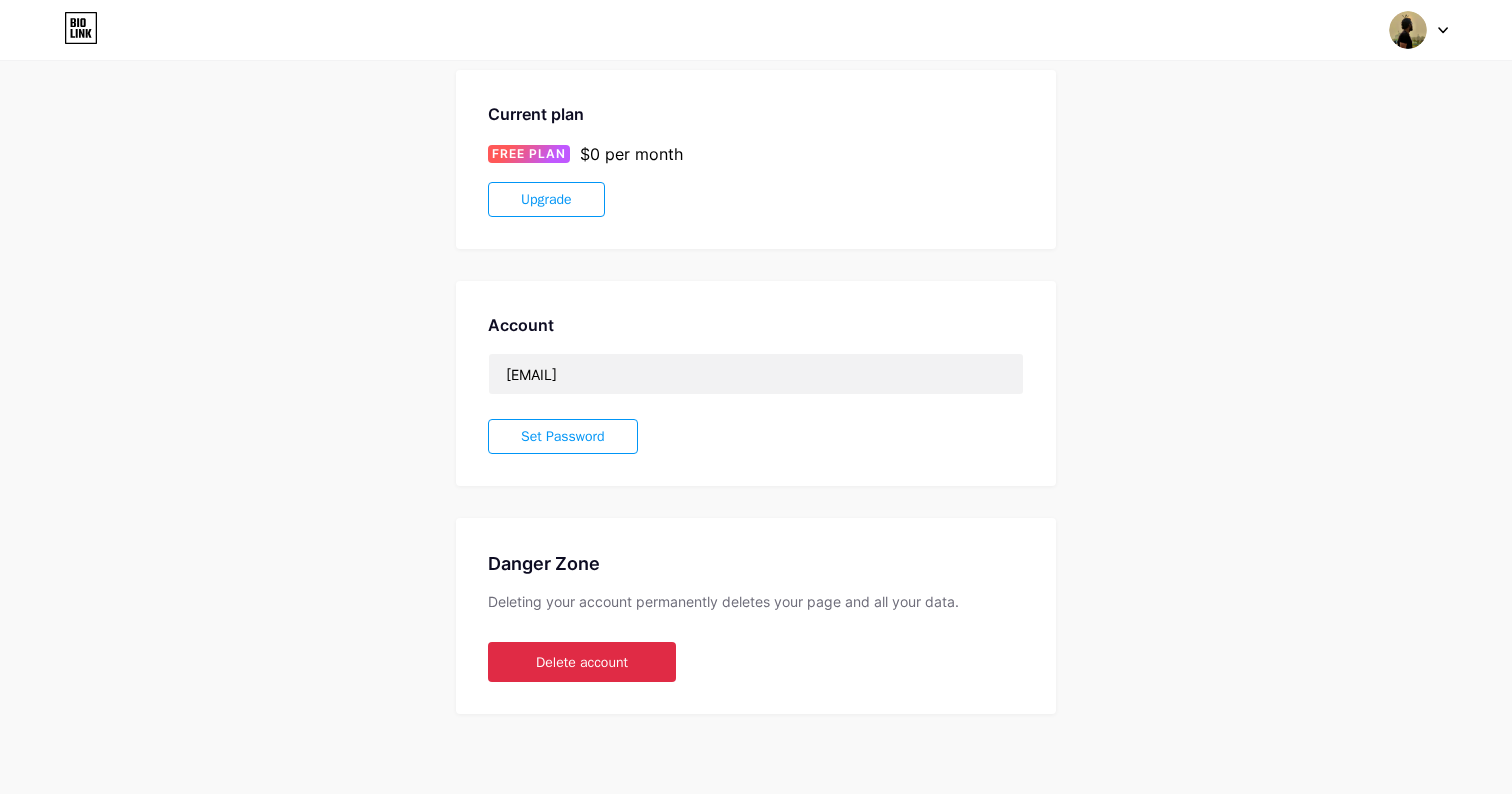 click on "Delete account" at bounding box center [582, 662] 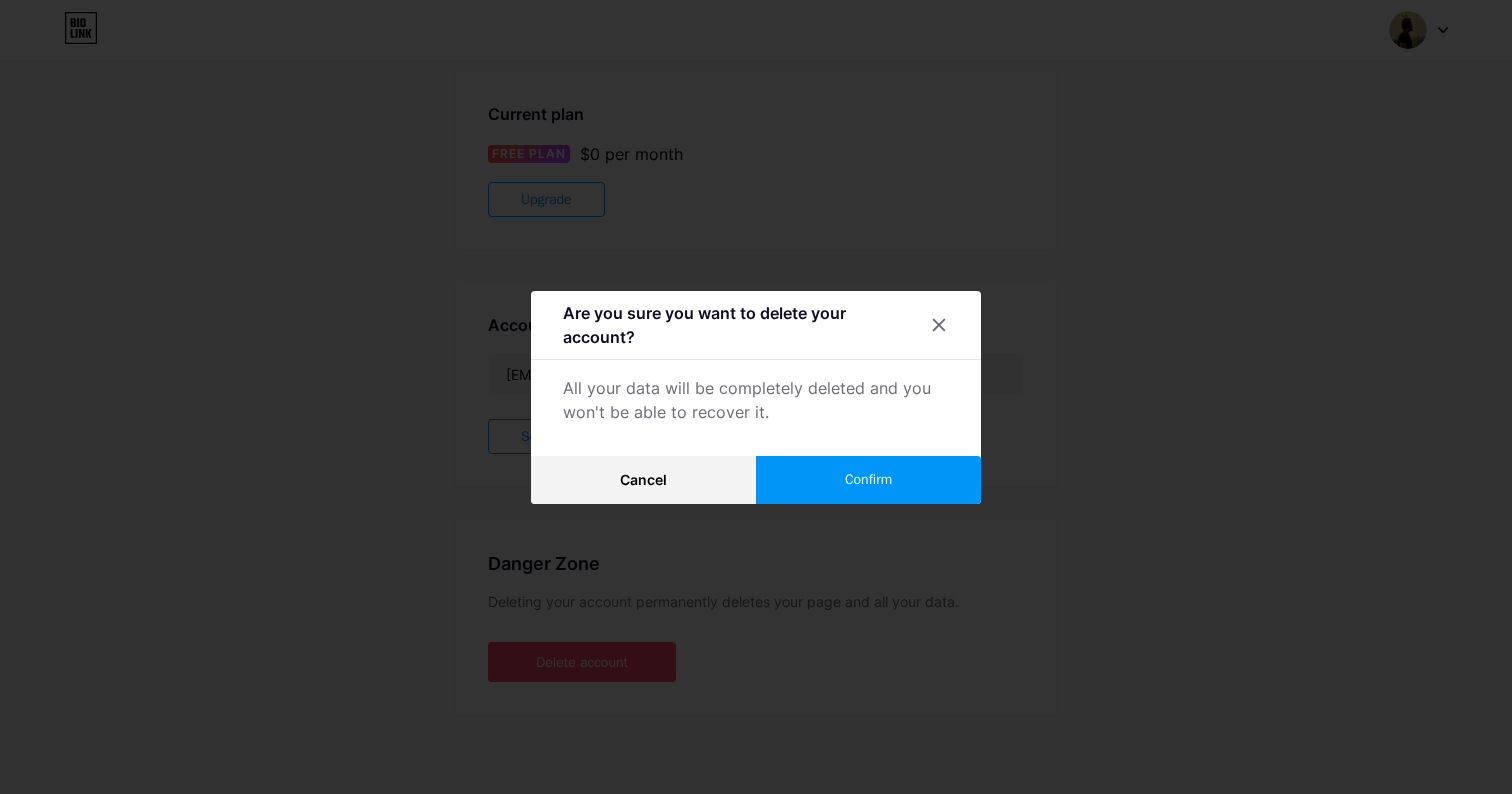 click on "Confirm" at bounding box center [868, 480] 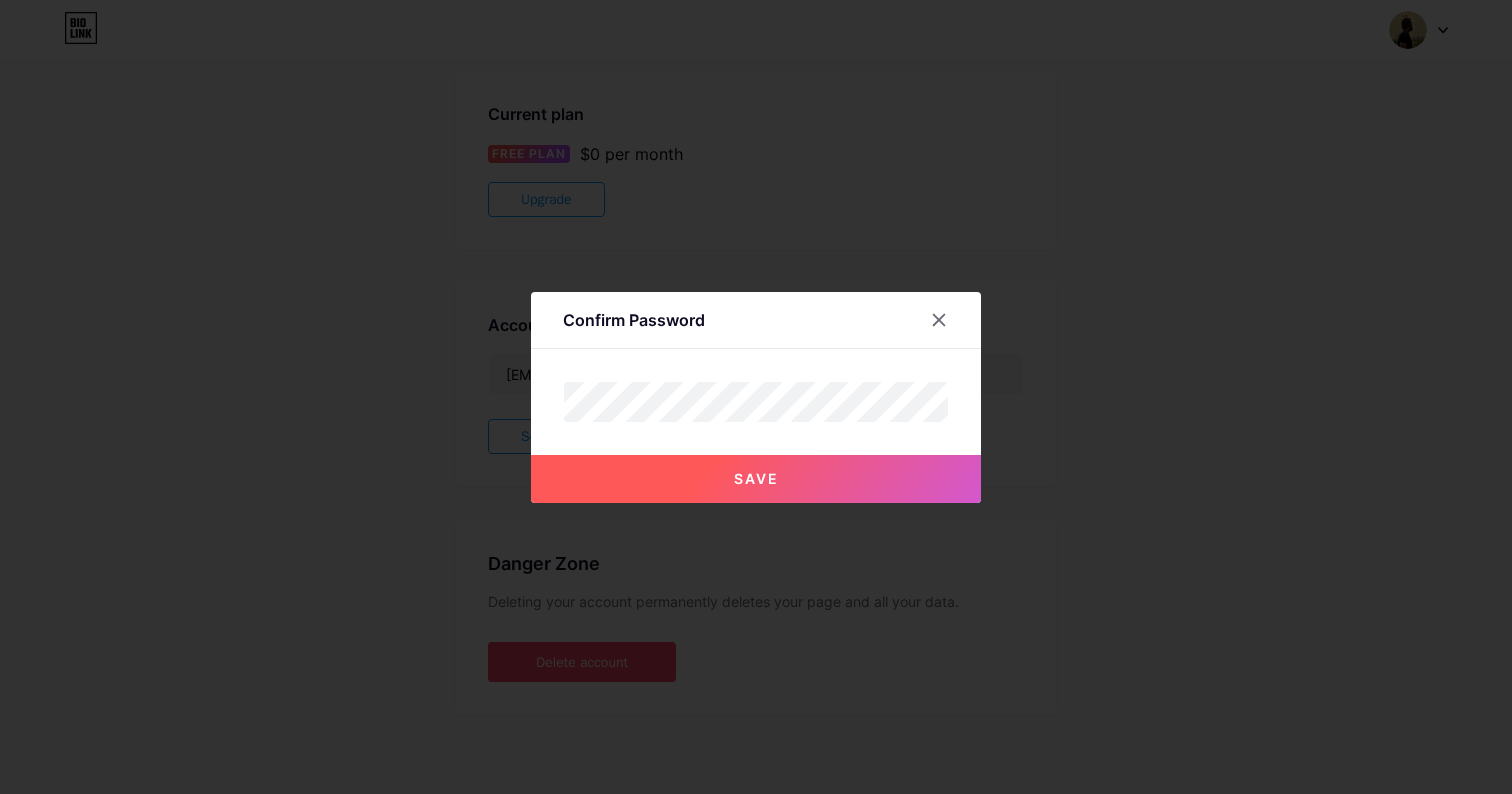 click on "Save" at bounding box center (756, 463) 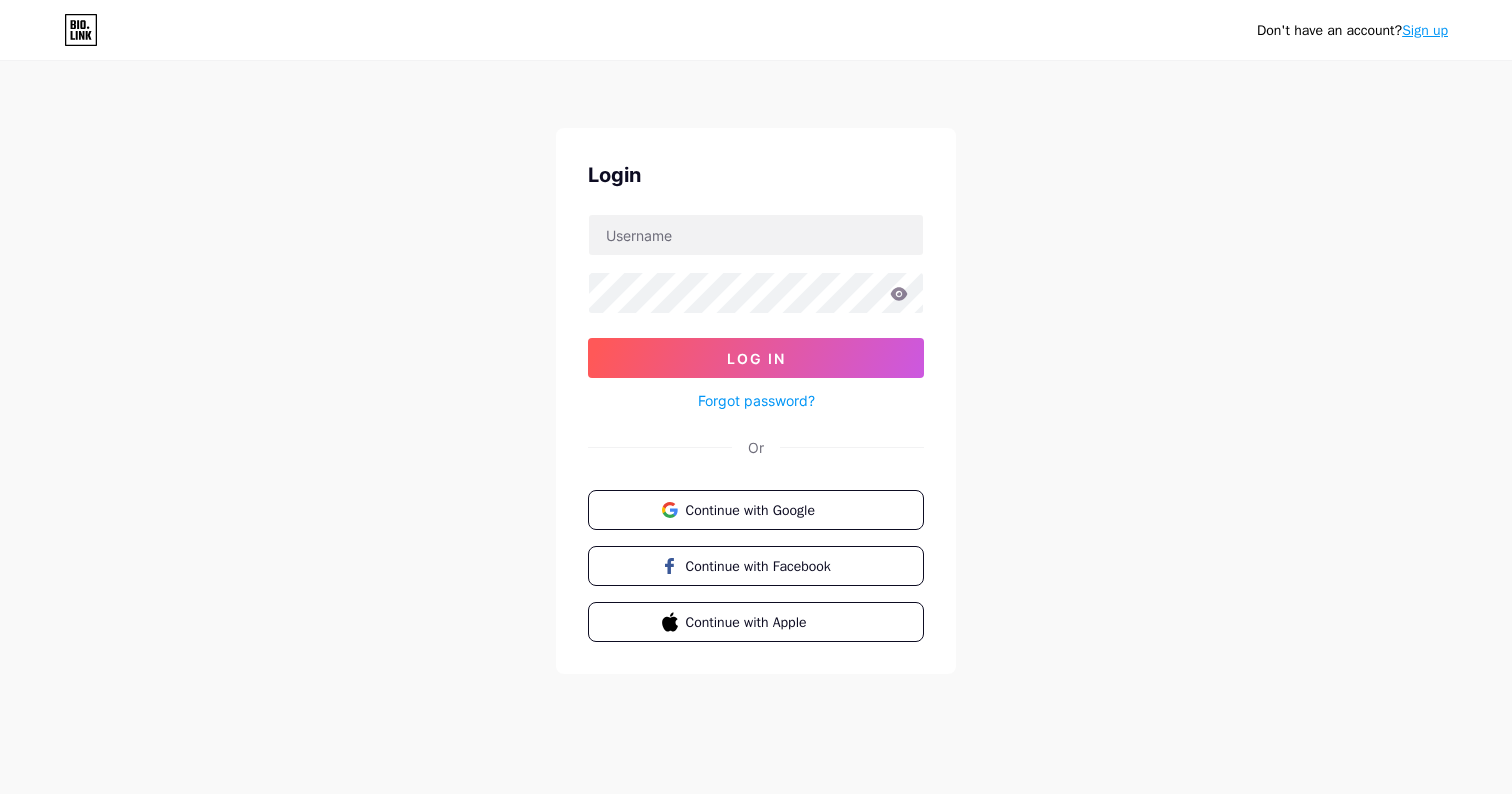 scroll, scrollTop: 0, scrollLeft: 0, axis: both 